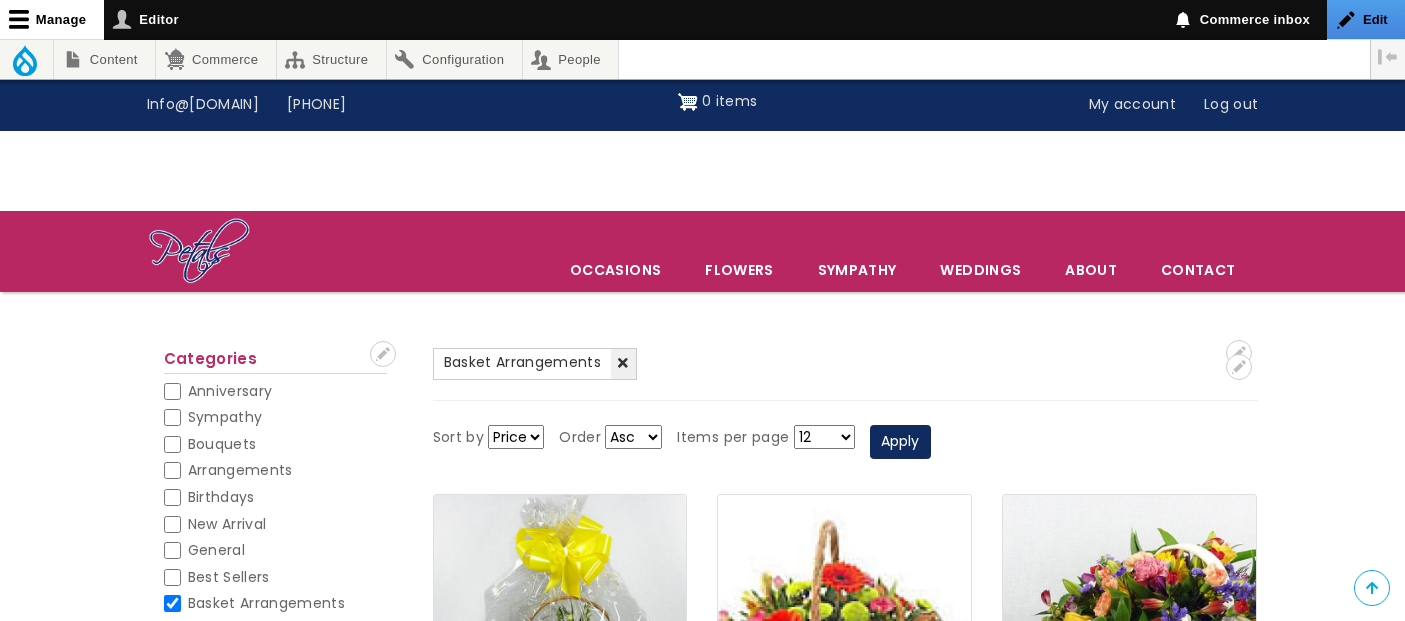 scroll, scrollTop: 681, scrollLeft: 0, axis: vertical 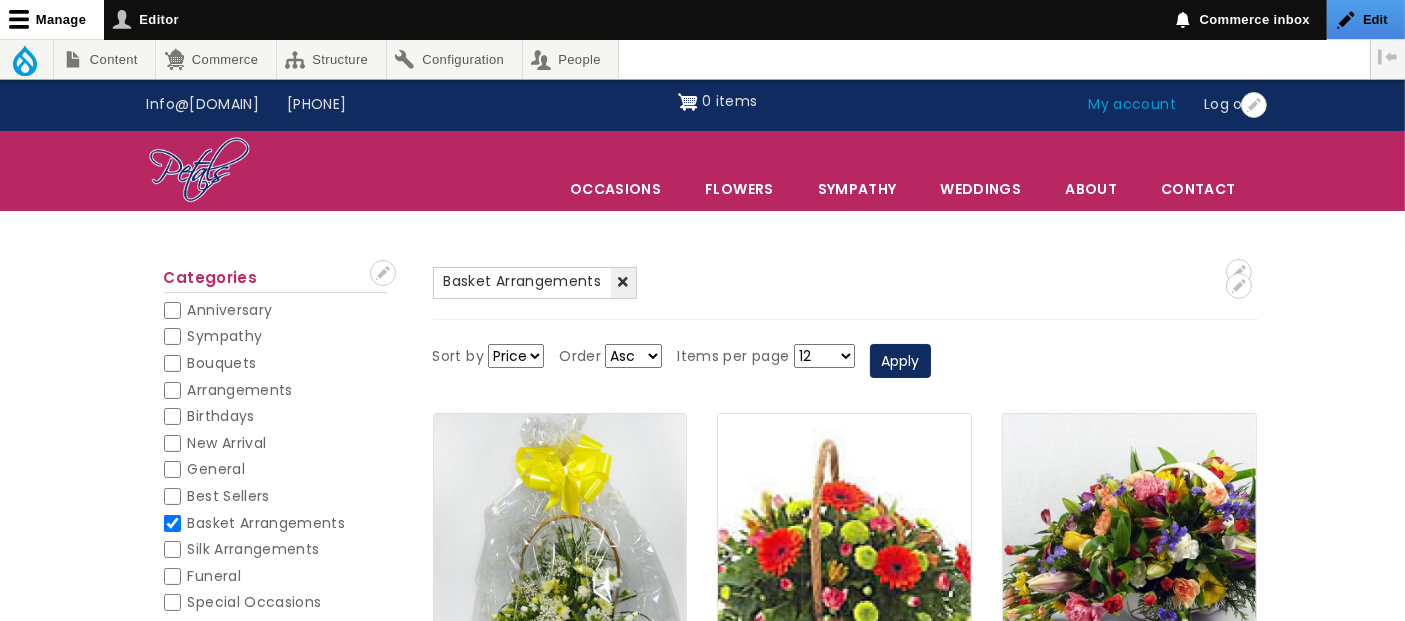 click on "My account" at bounding box center (1133, 105) 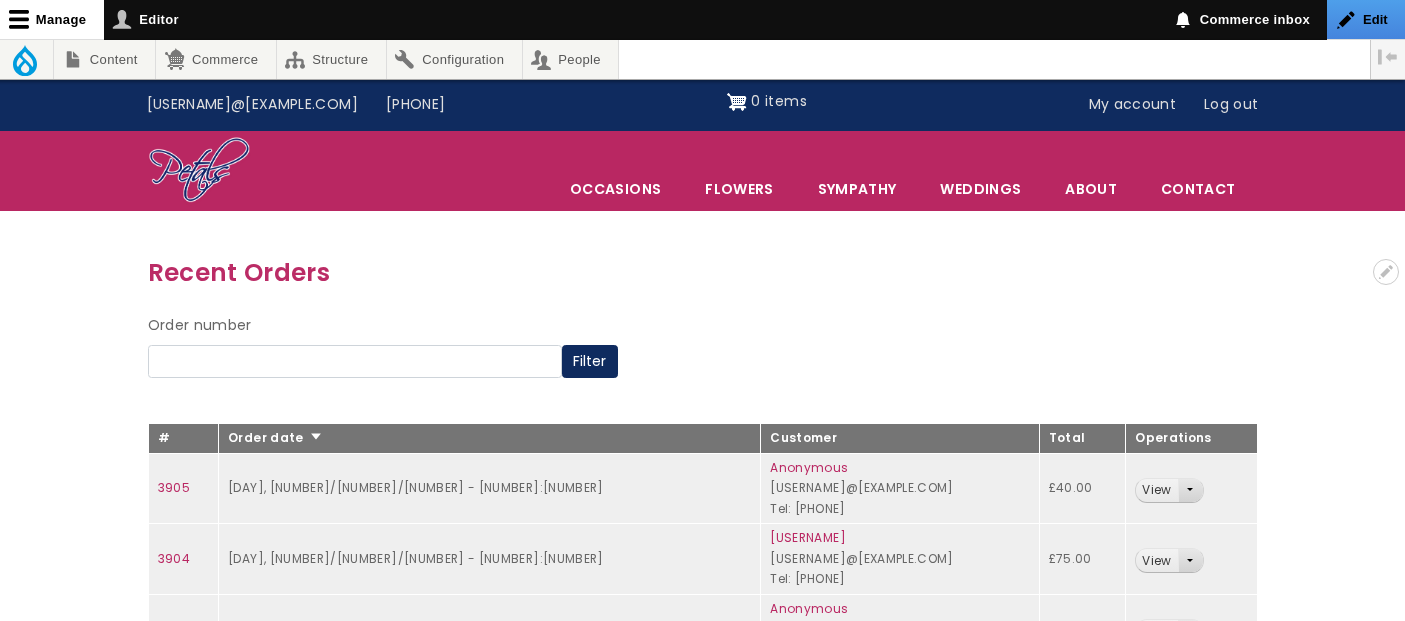 scroll, scrollTop: 0, scrollLeft: 0, axis: both 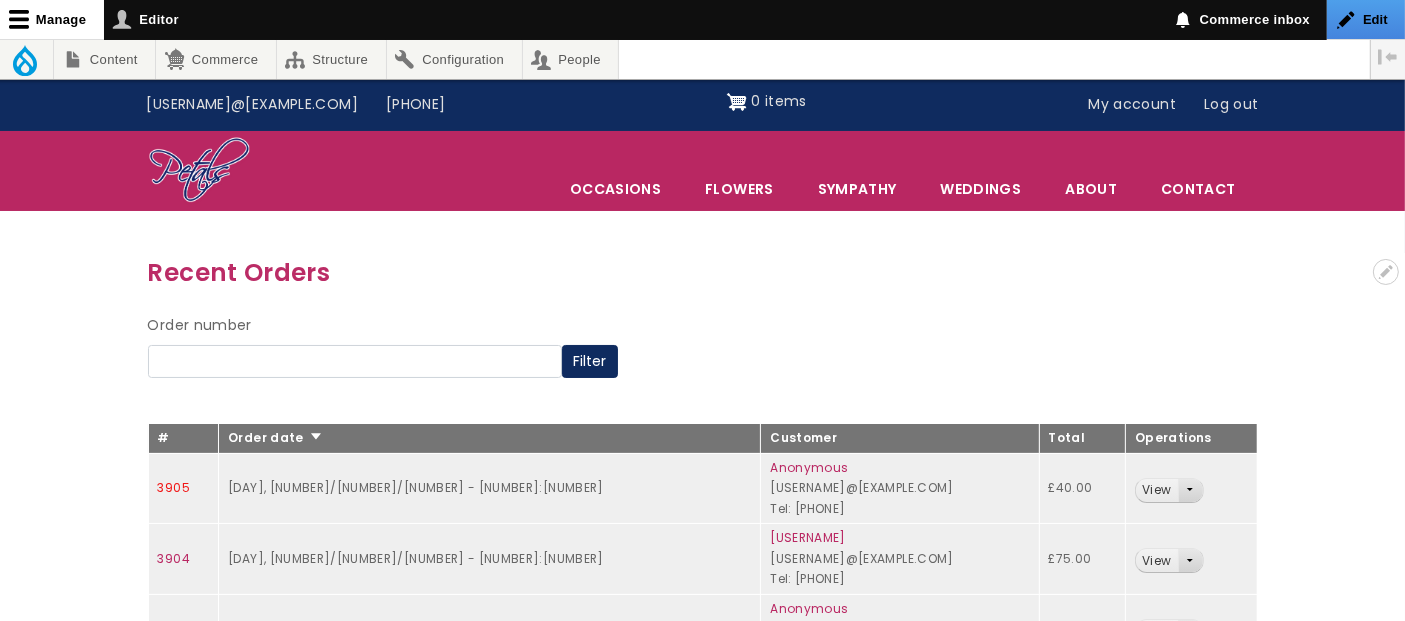 click on "3905" at bounding box center (174, 487) 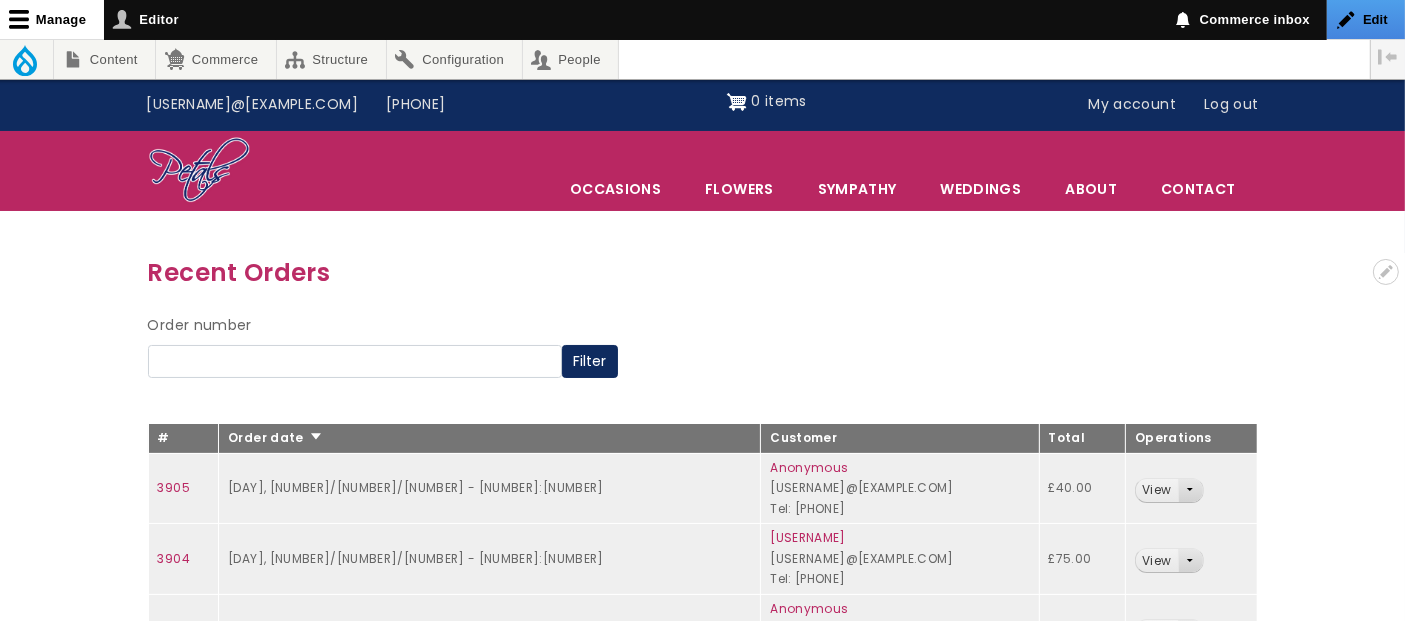 click on "3905" at bounding box center (183, 488) 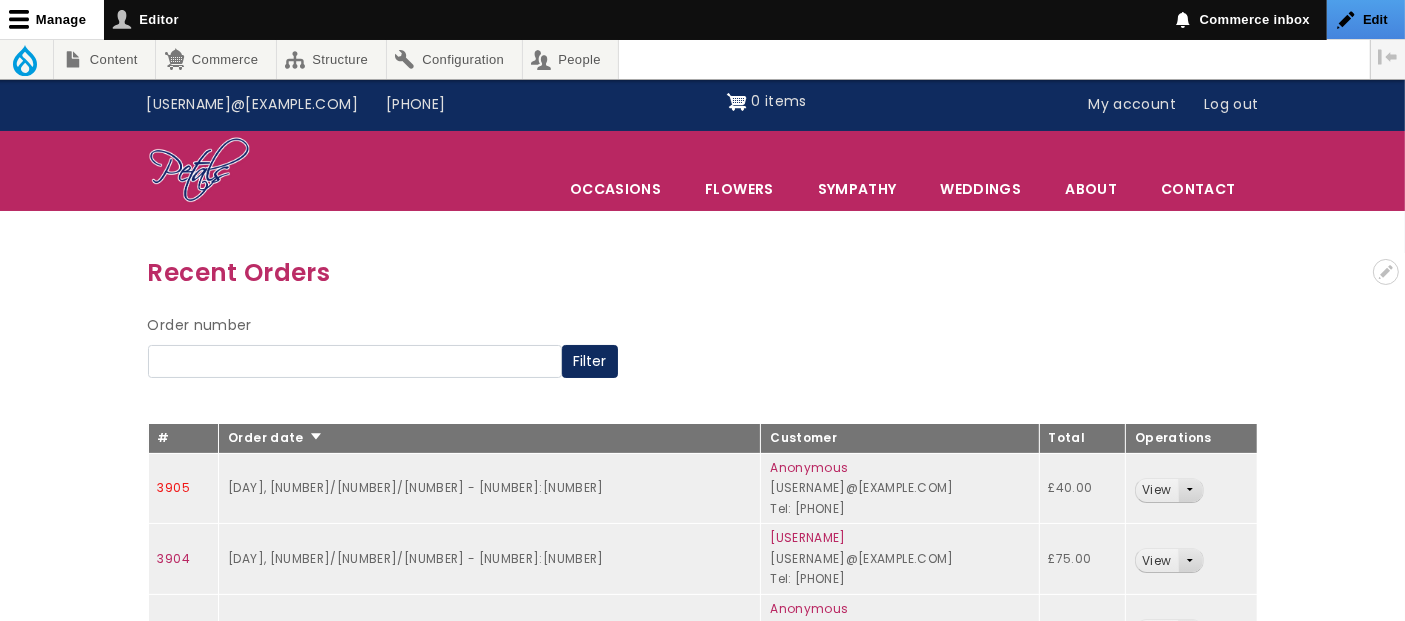 click on "3905" at bounding box center [174, 487] 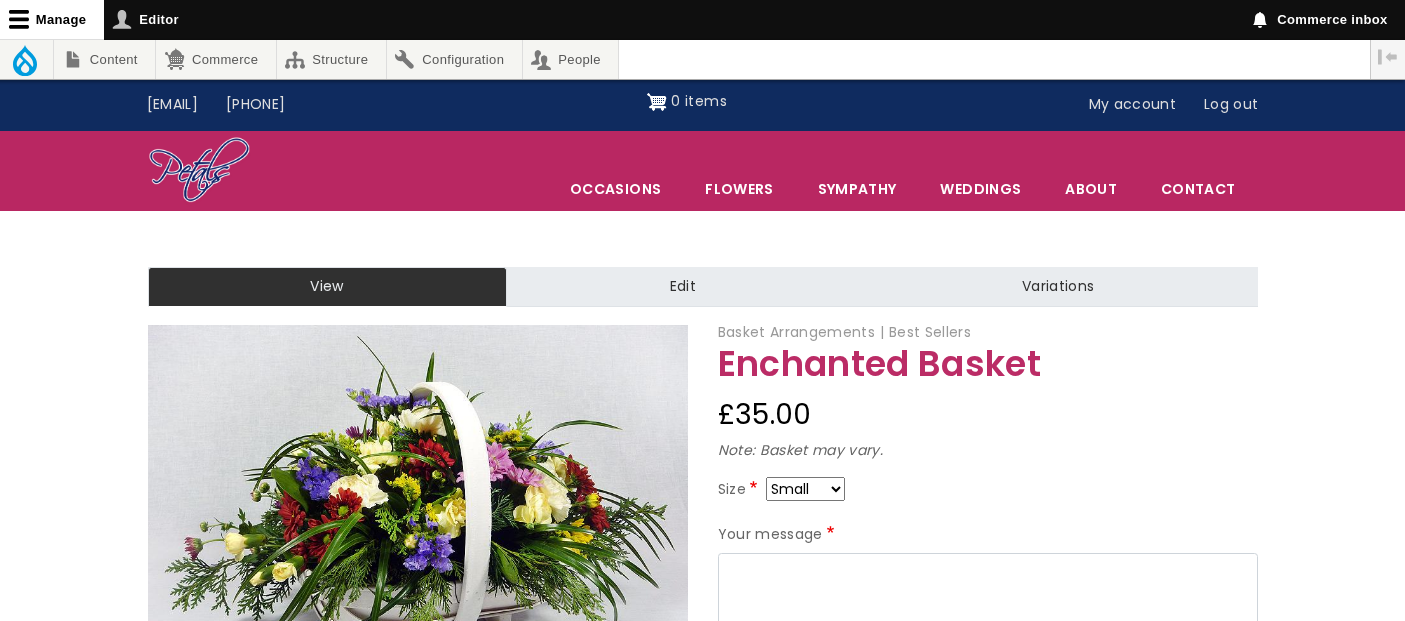 scroll, scrollTop: 0, scrollLeft: 0, axis: both 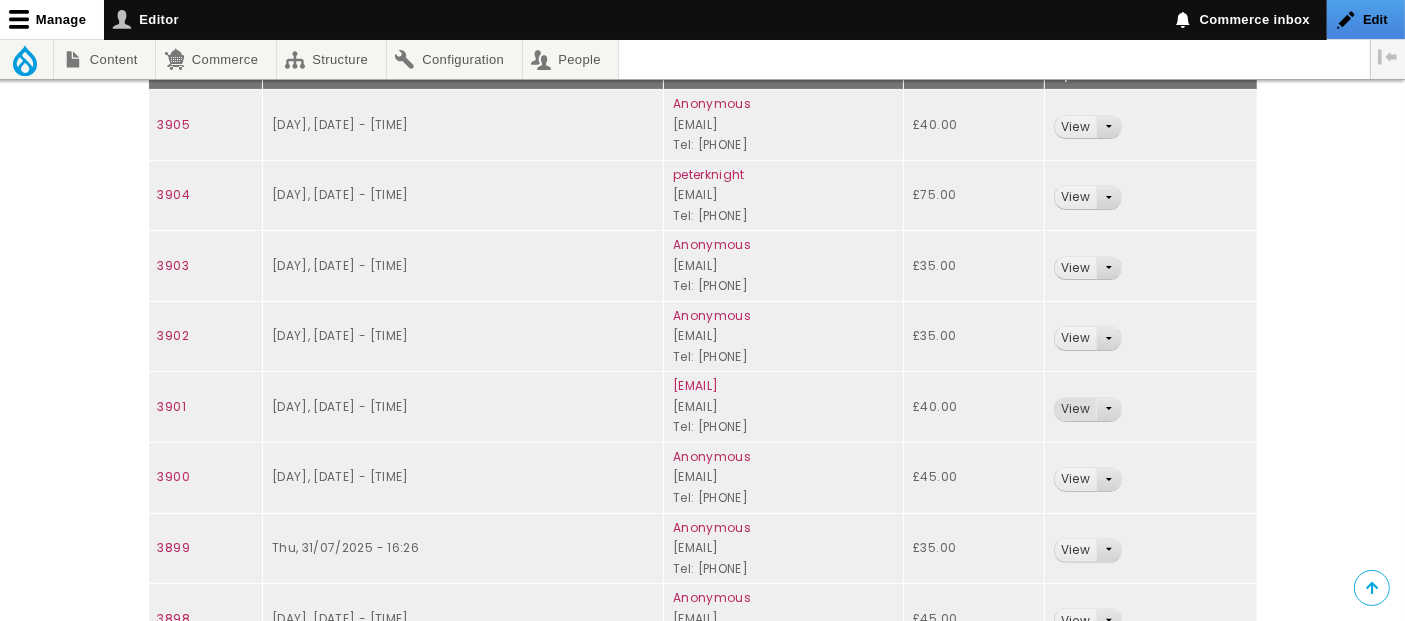 click on "View" at bounding box center (1075, 409) 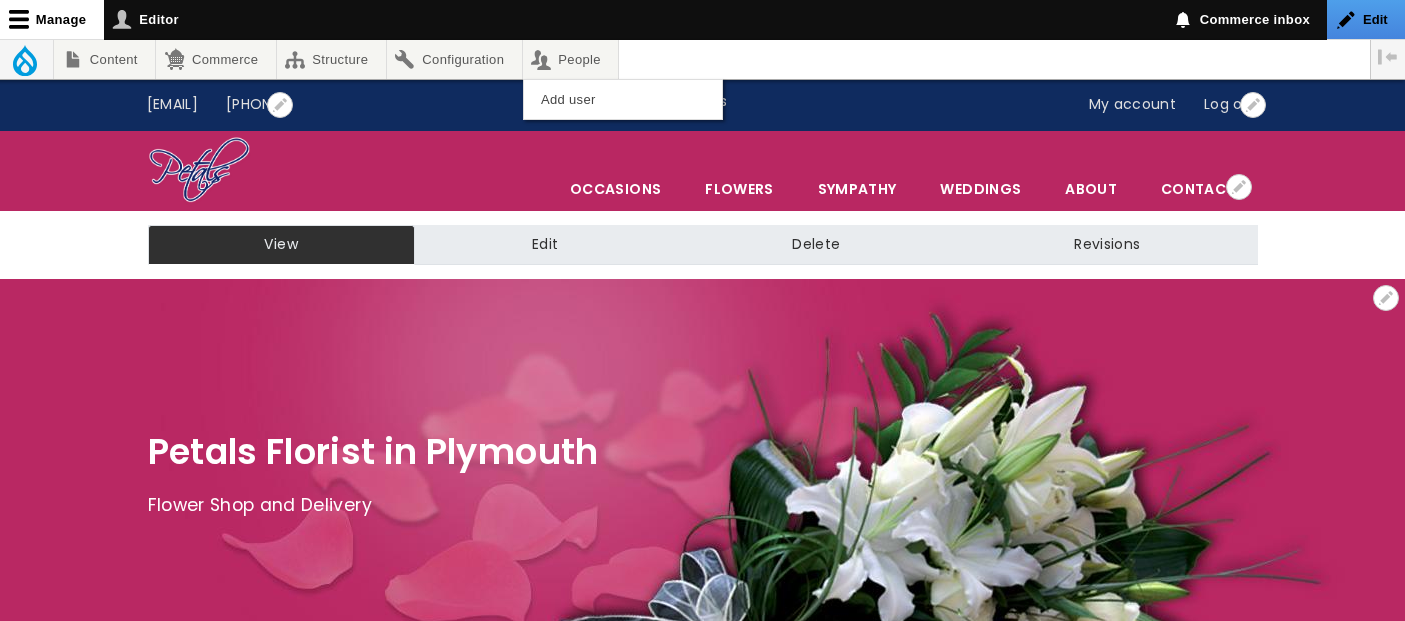scroll, scrollTop: 0, scrollLeft: 0, axis: both 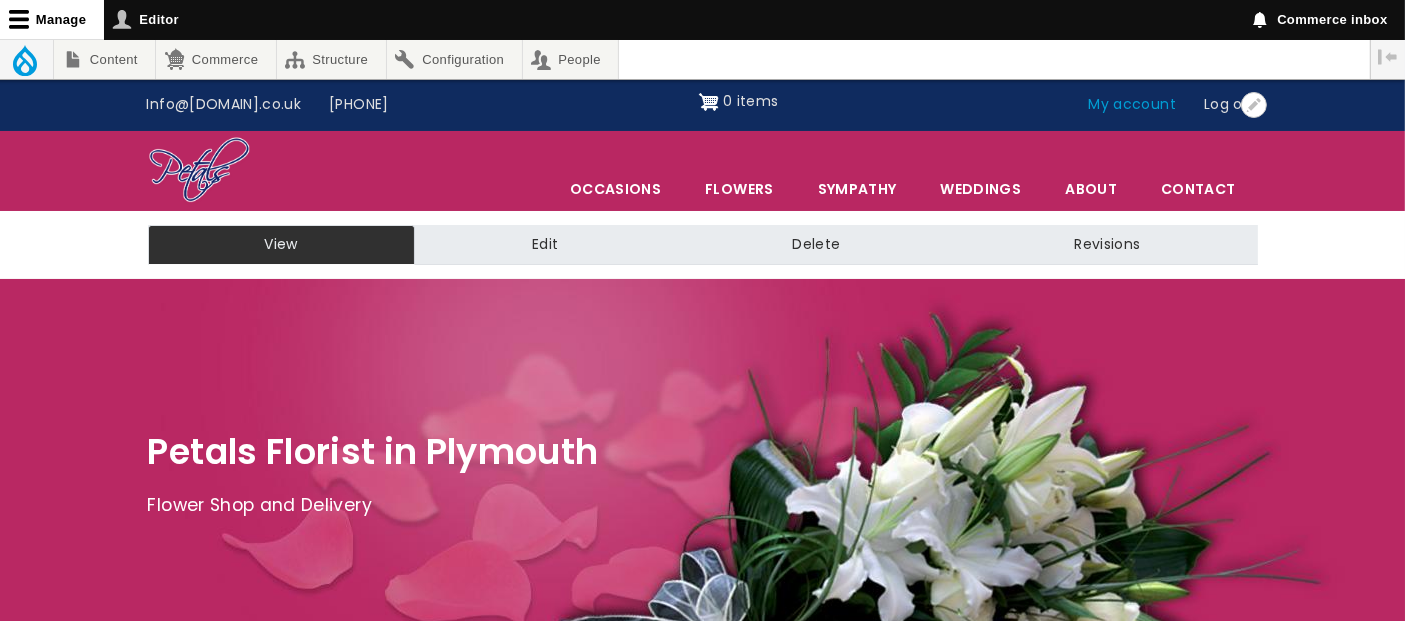 click on "My account" at bounding box center [1133, 105] 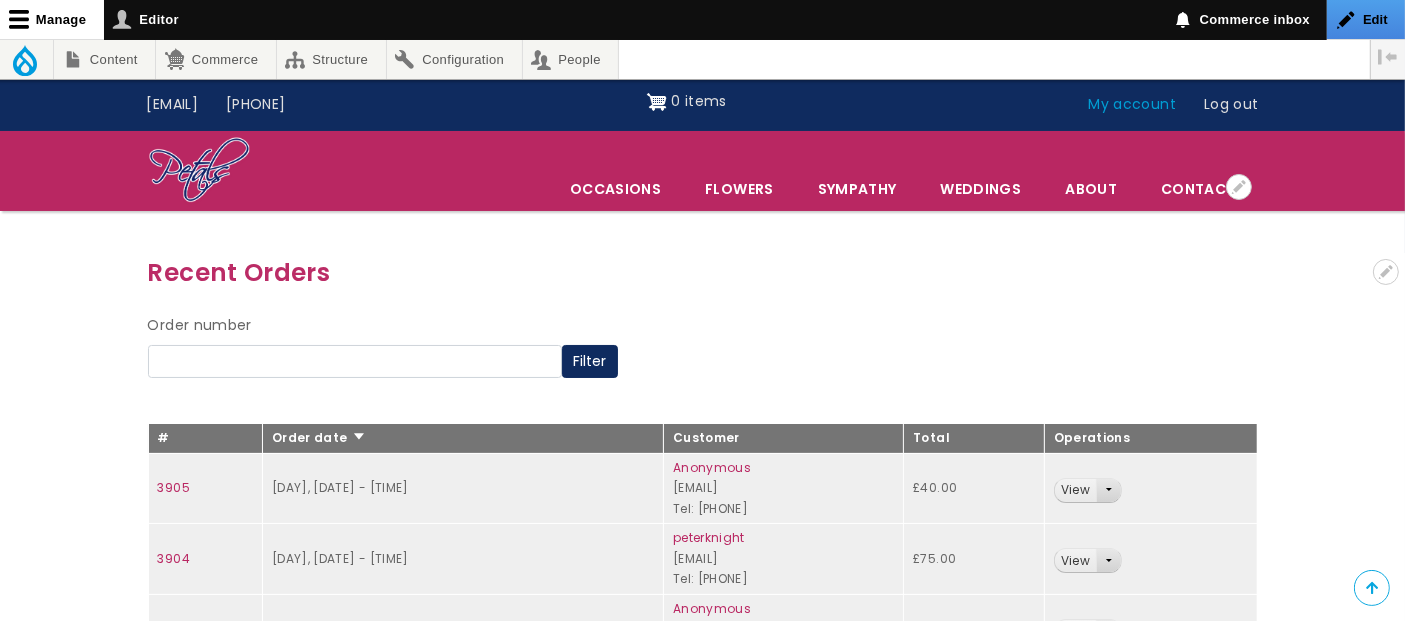 scroll, scrollTop: 222, scrollLeft: 0, axis: vertical 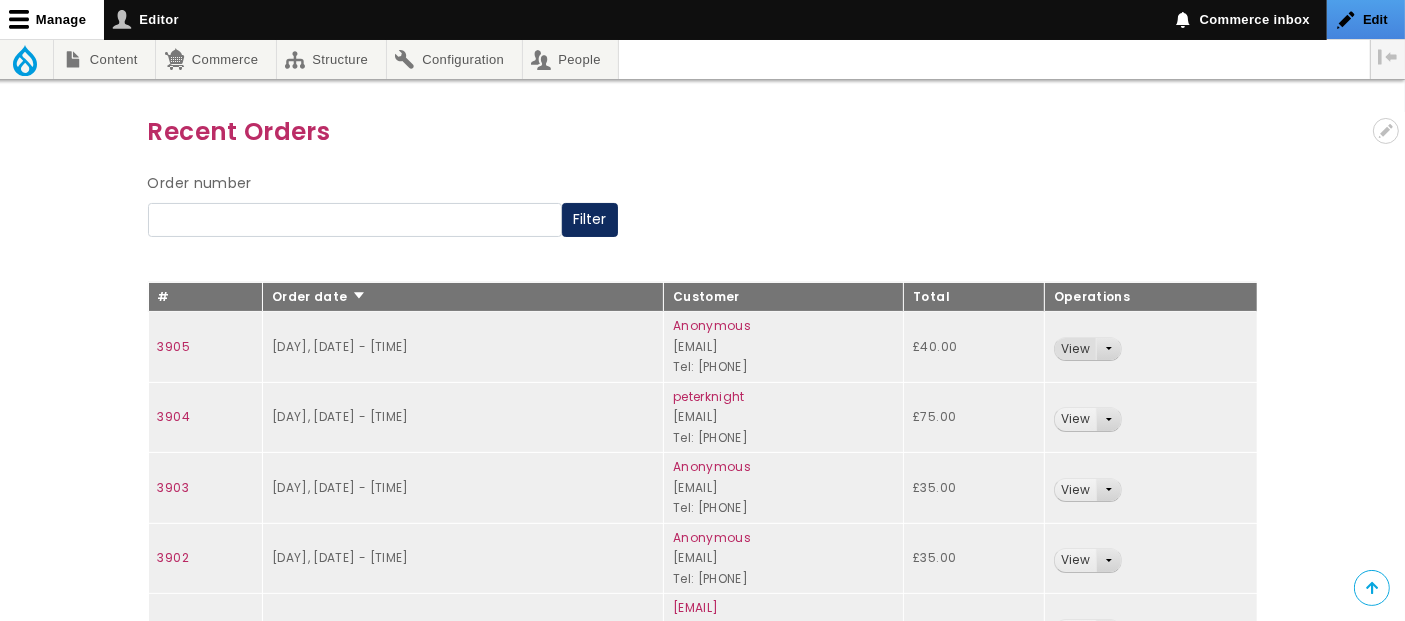 click on "View" at bounding box center [1075, 349] 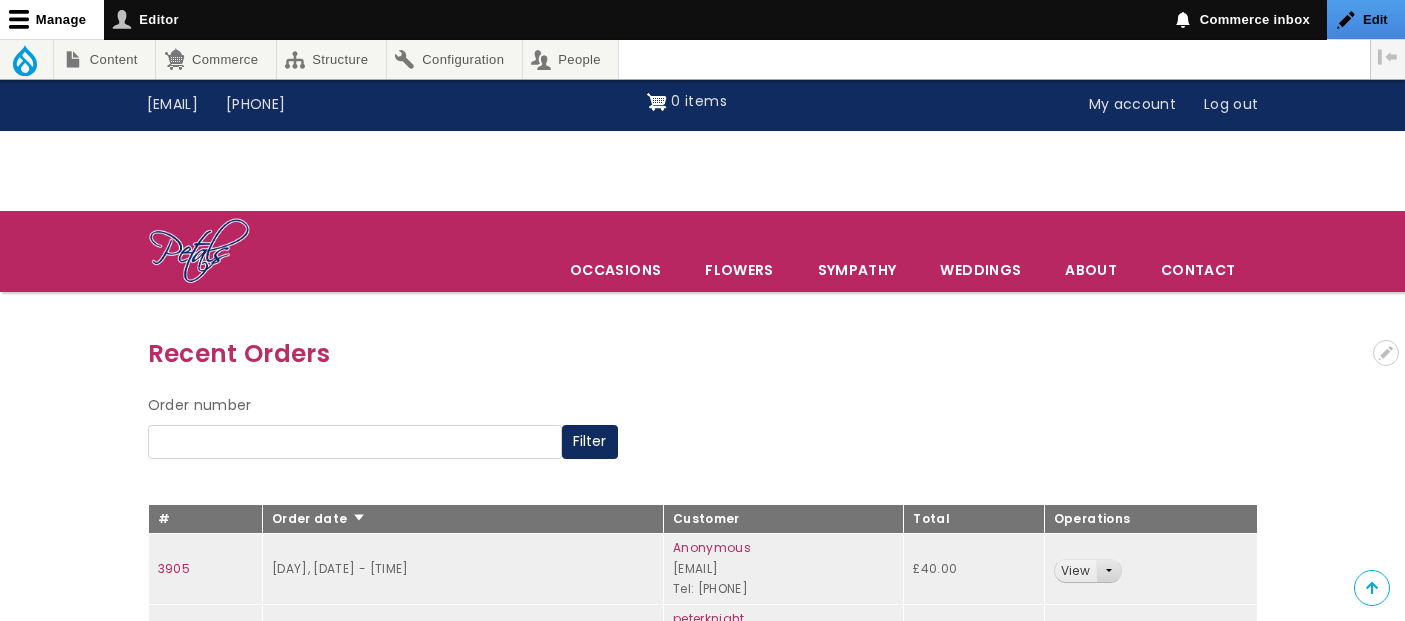scroll, scrollTop: 141, scrollLeft: 0, axis: vertical 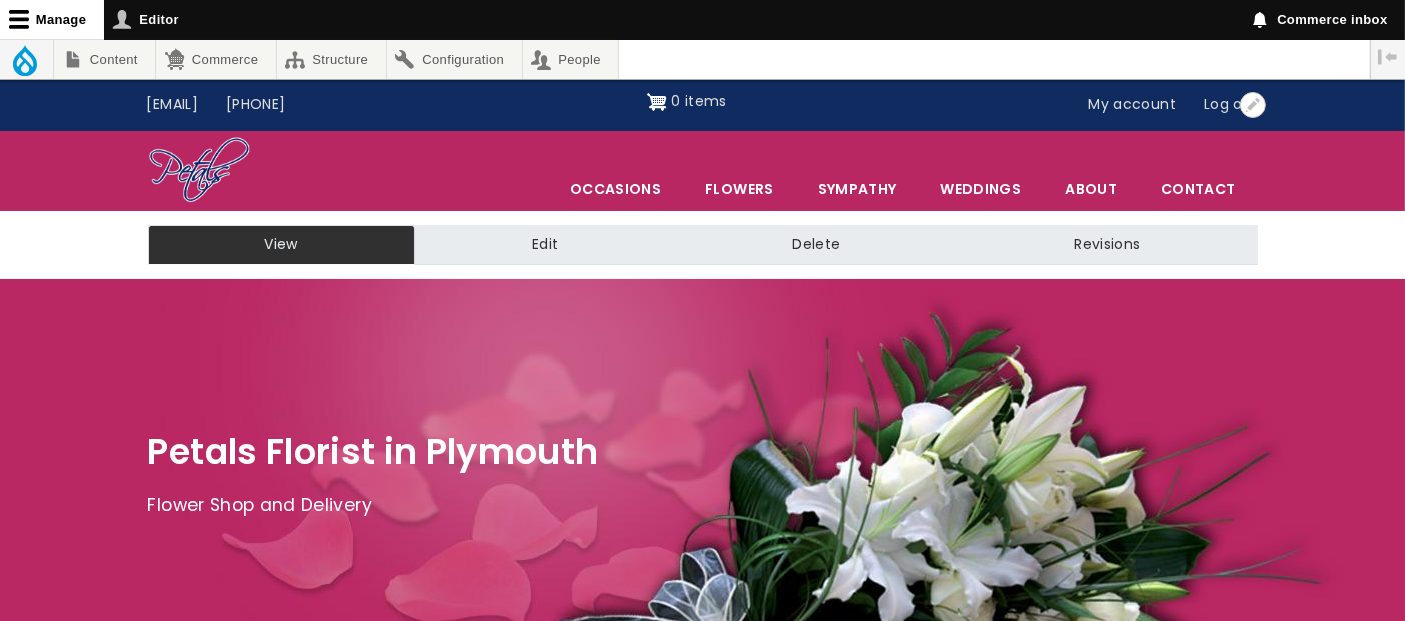 drag, startPoint x: 1127, startPoint y: 98, endPoint x: 1151, endPoint y: 144, distance: 51.884487 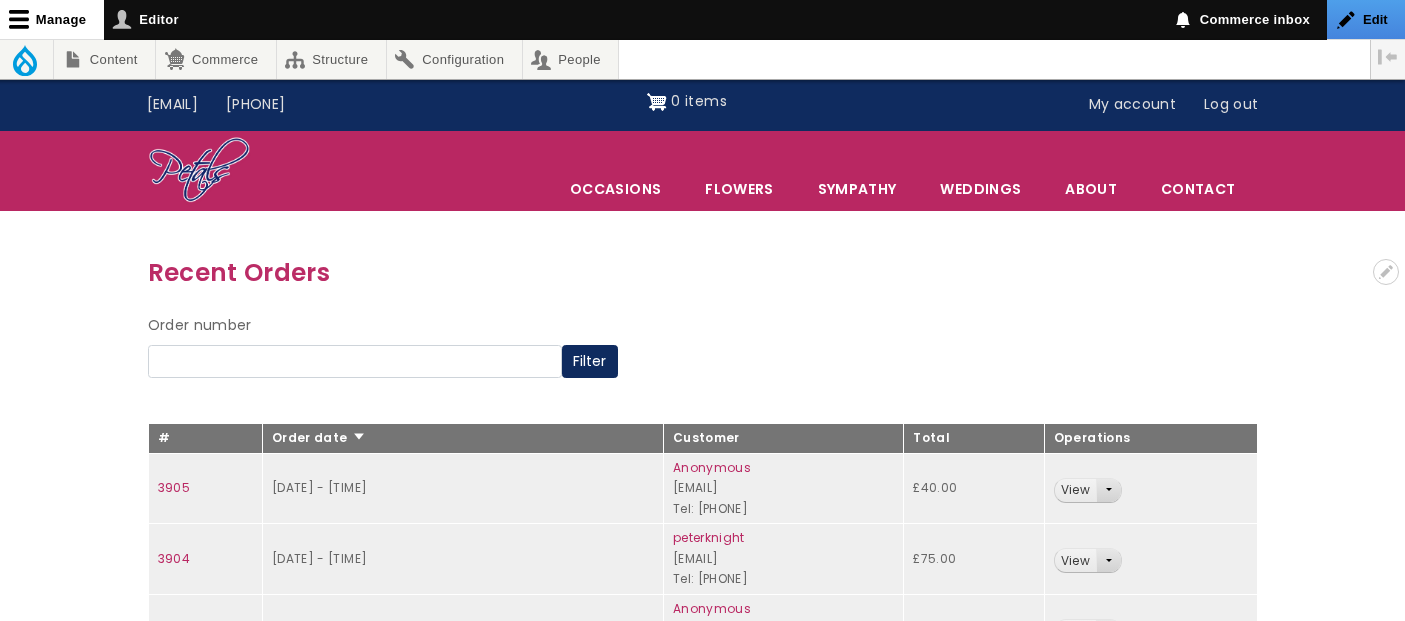 scroll, scrollTop: 0, scrollLeft: 0, axis: both 